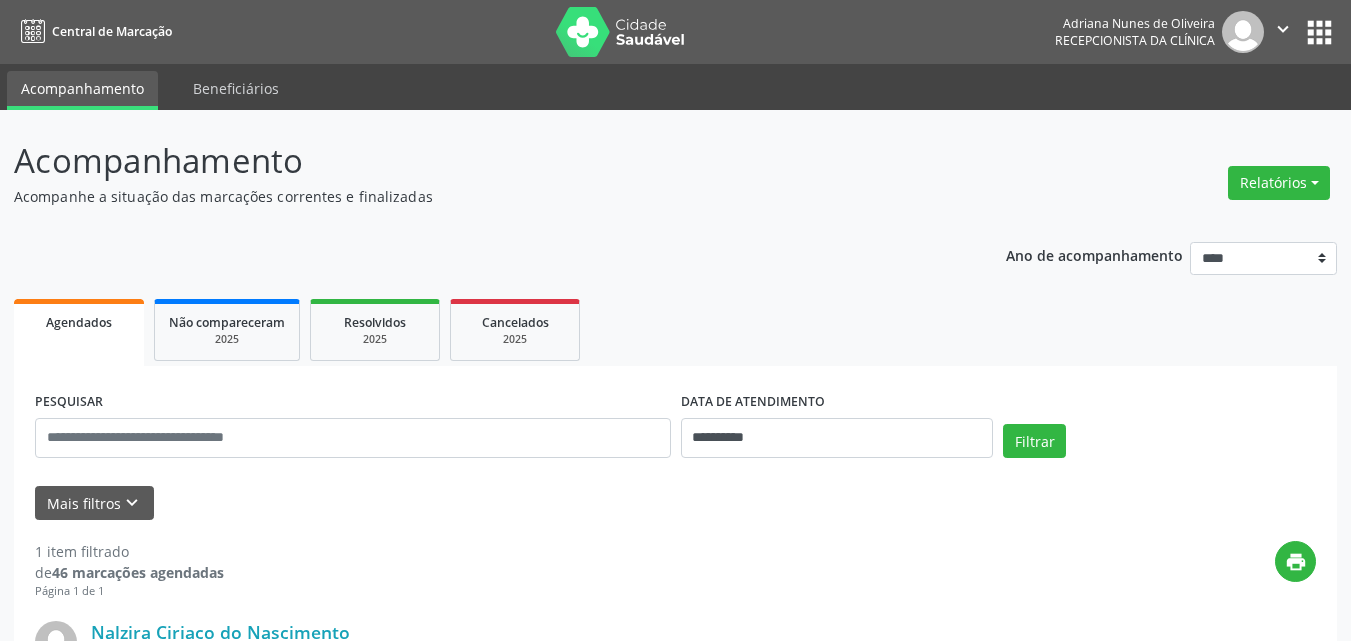 scroll, scrollTop: 0, scrollLeft: 0, axis: both 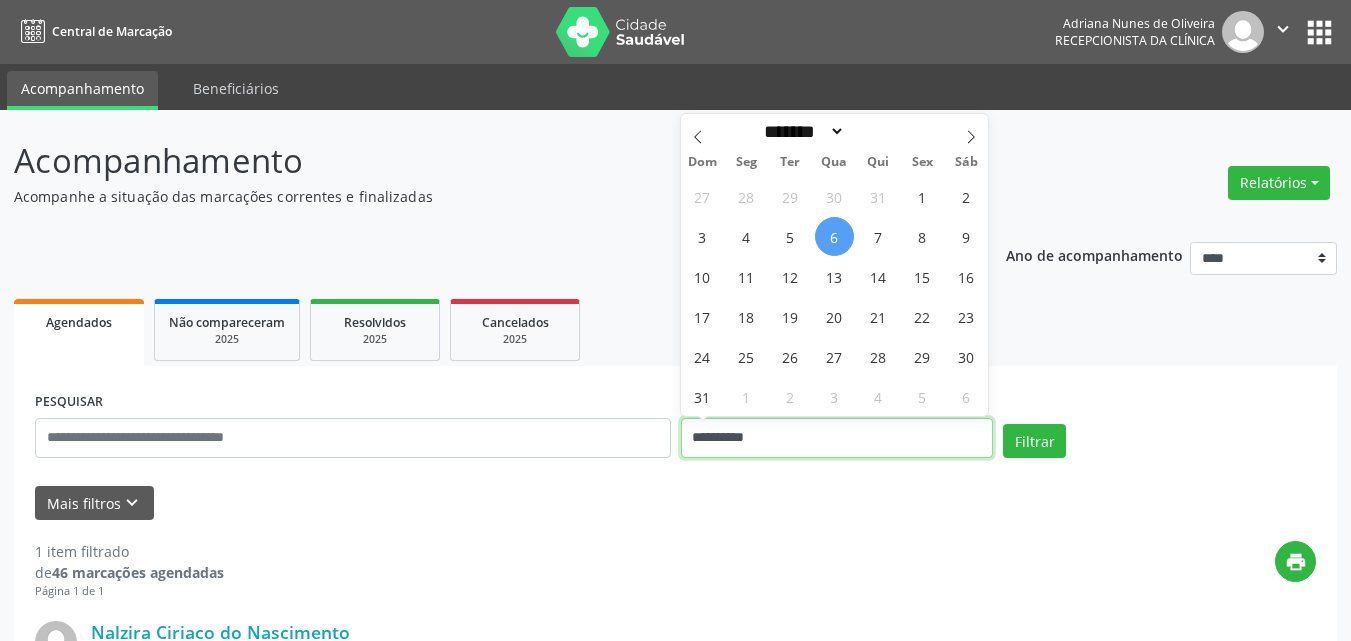 click on "**********" at bounding box center [837, 438] 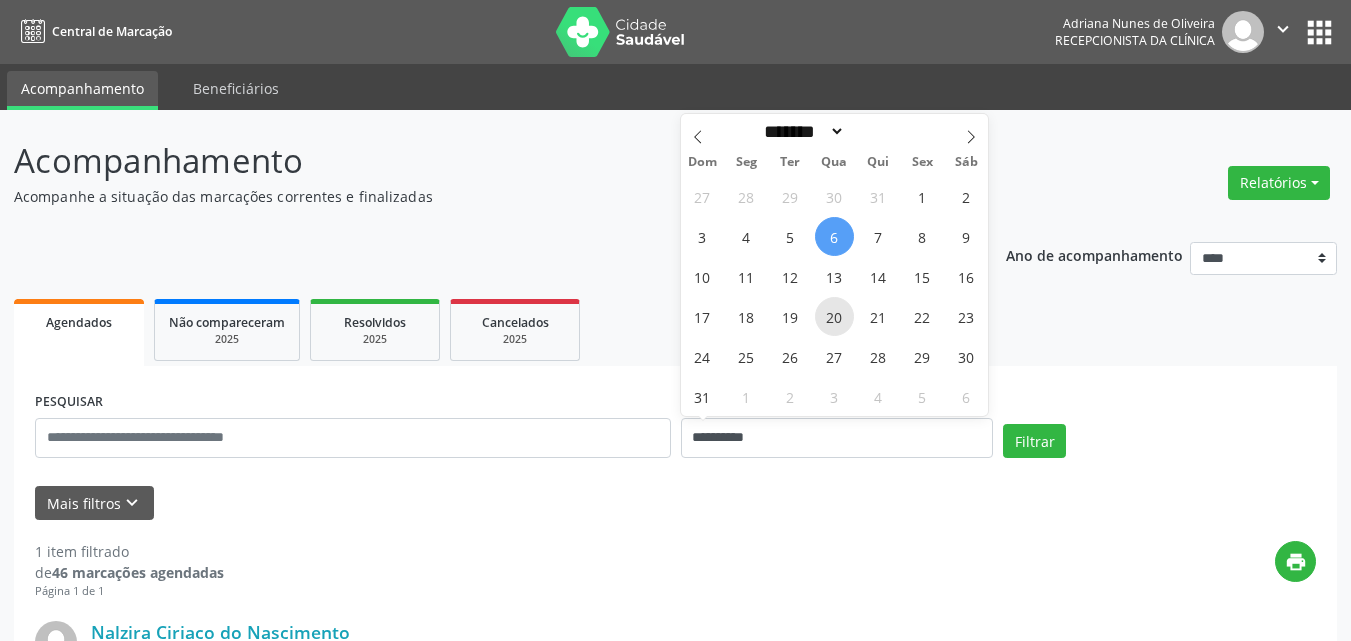 click on "20" at bounding box center (834, 316) 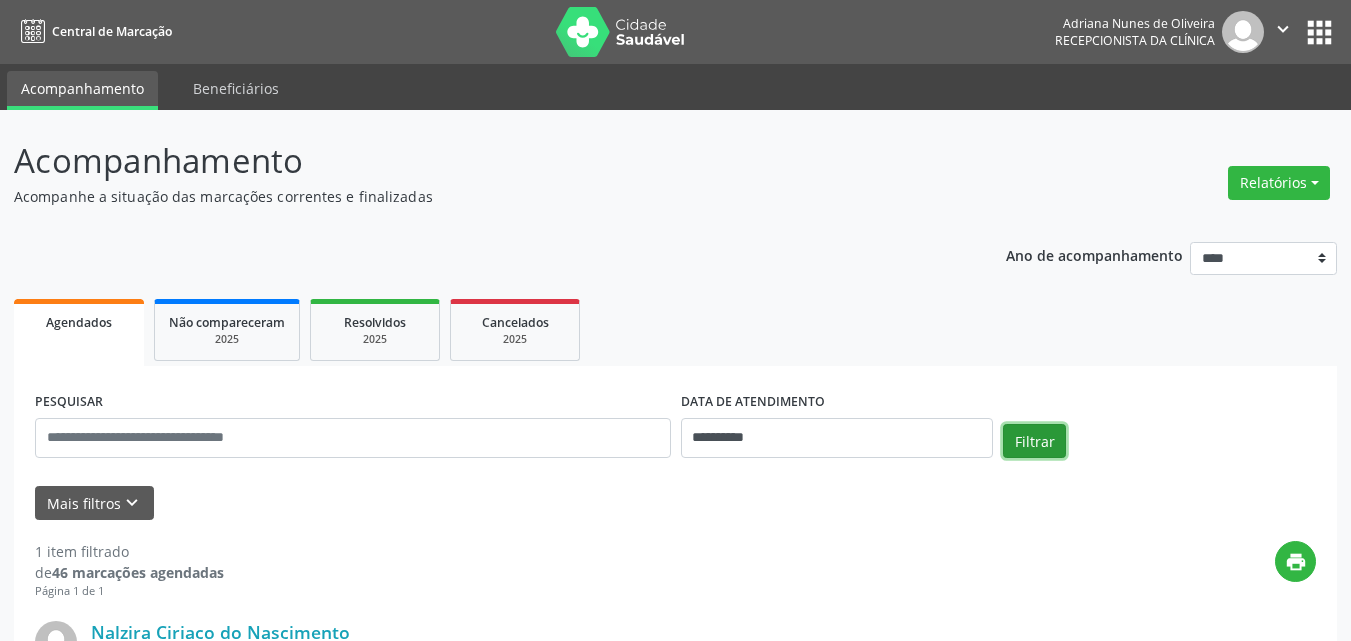 click on "Filtrar" at bounding box center (1034, 441) 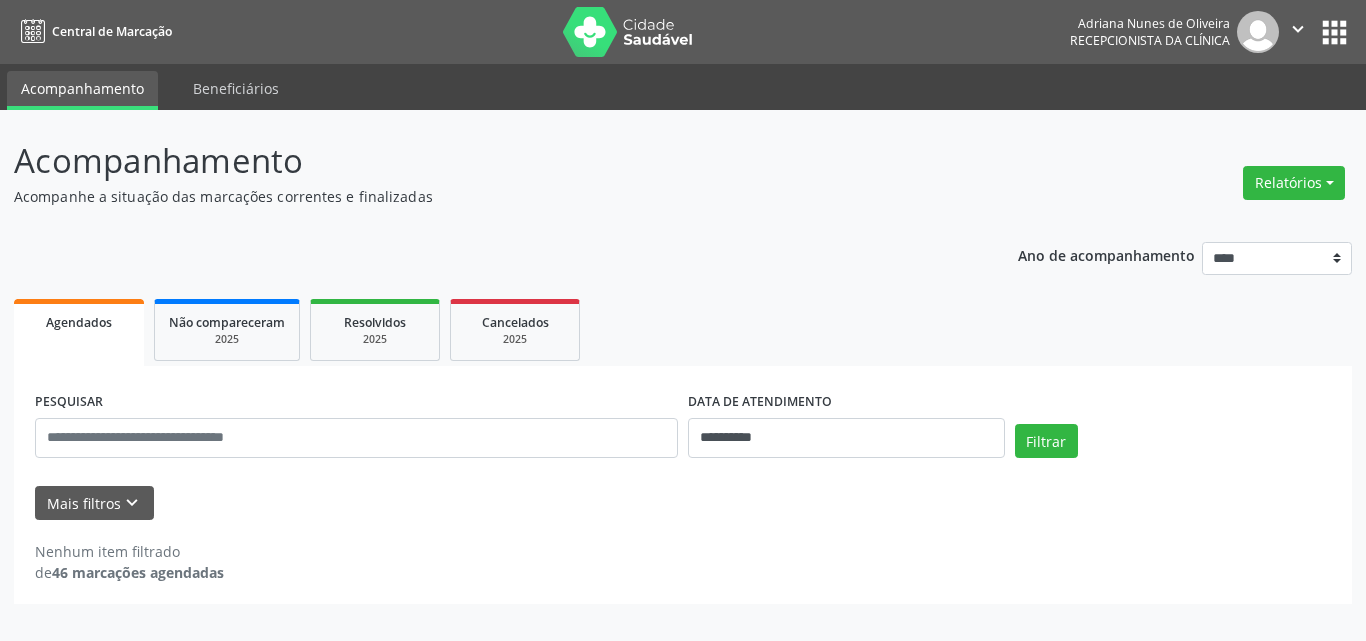 click on "Mais filtros
keyboard_arrow_down" at bounding box center [683, 503] 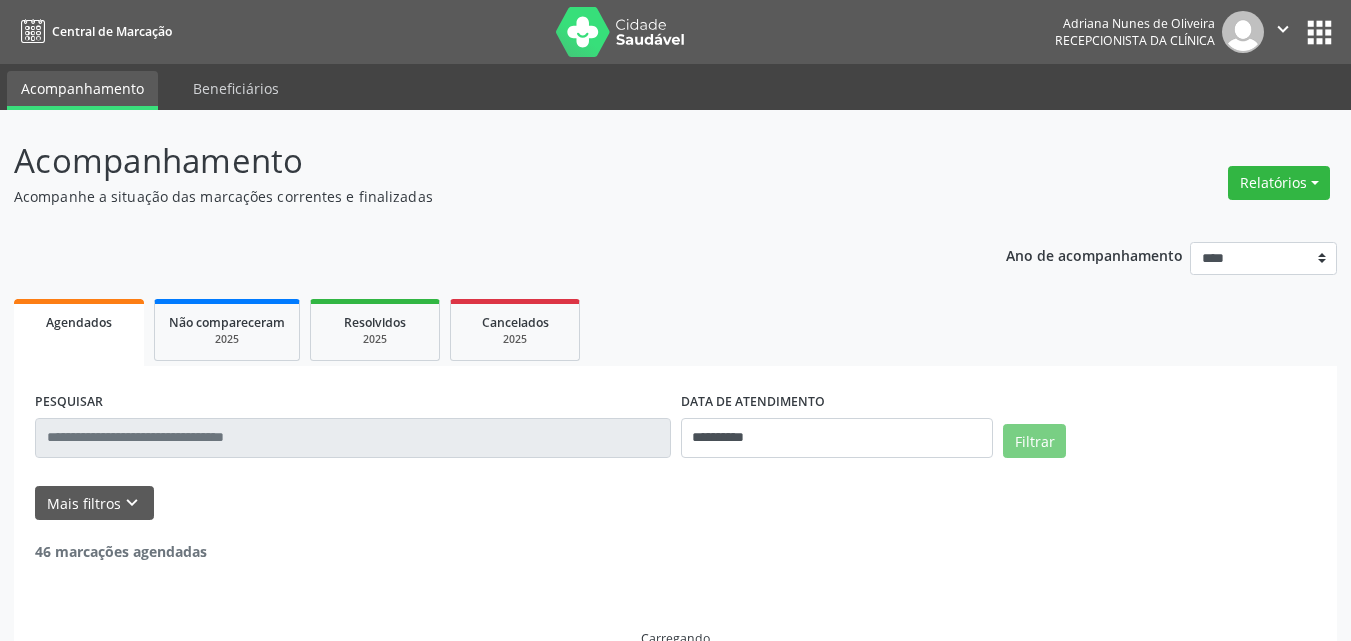 select on "*" 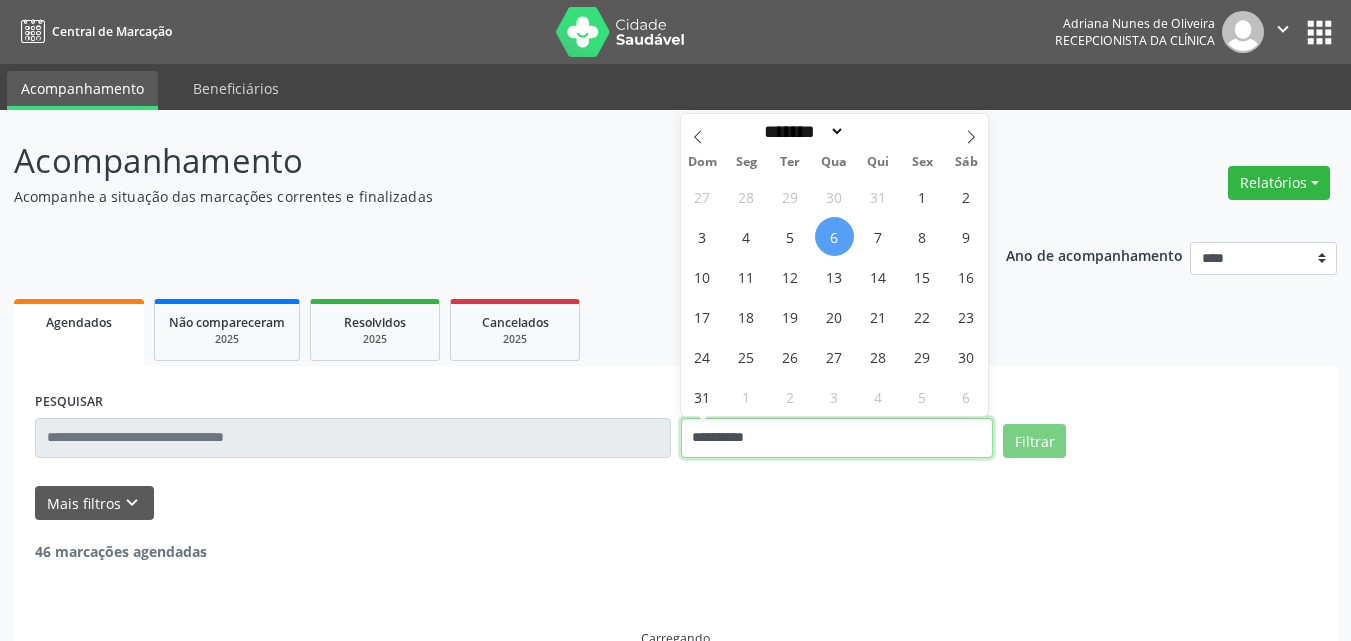 click on "**********" at bounding box center [837, 438] 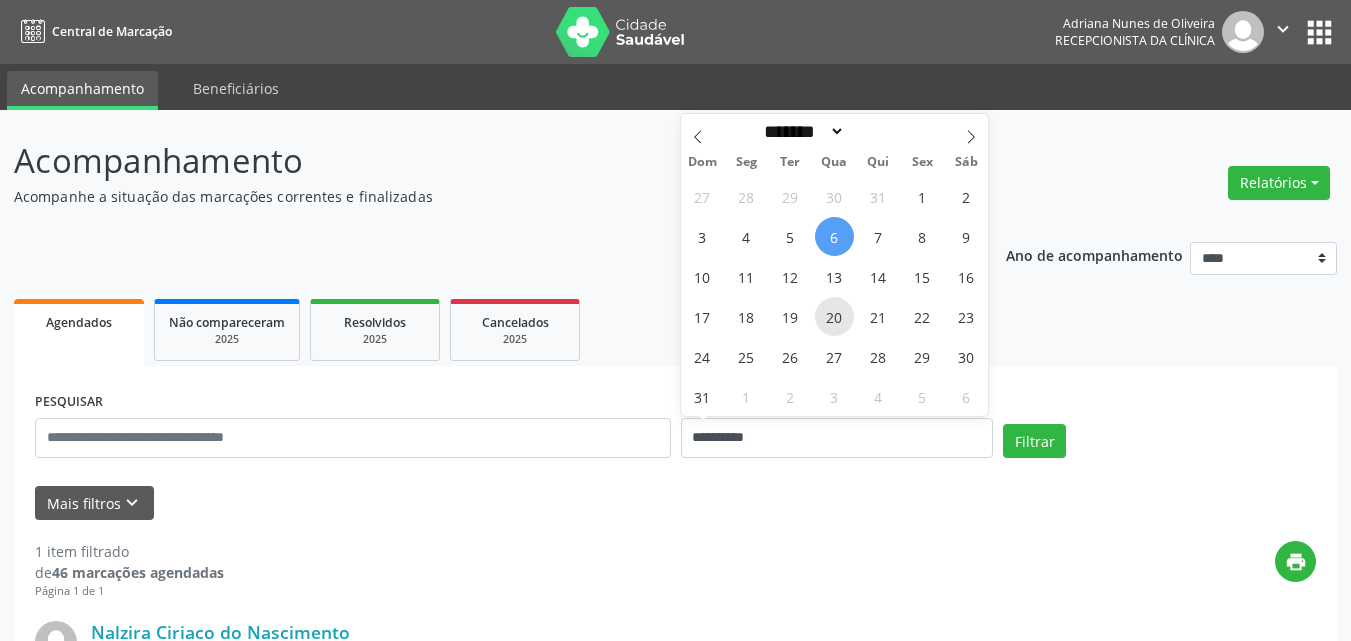 click on "20" at bounding box center (834, 316) 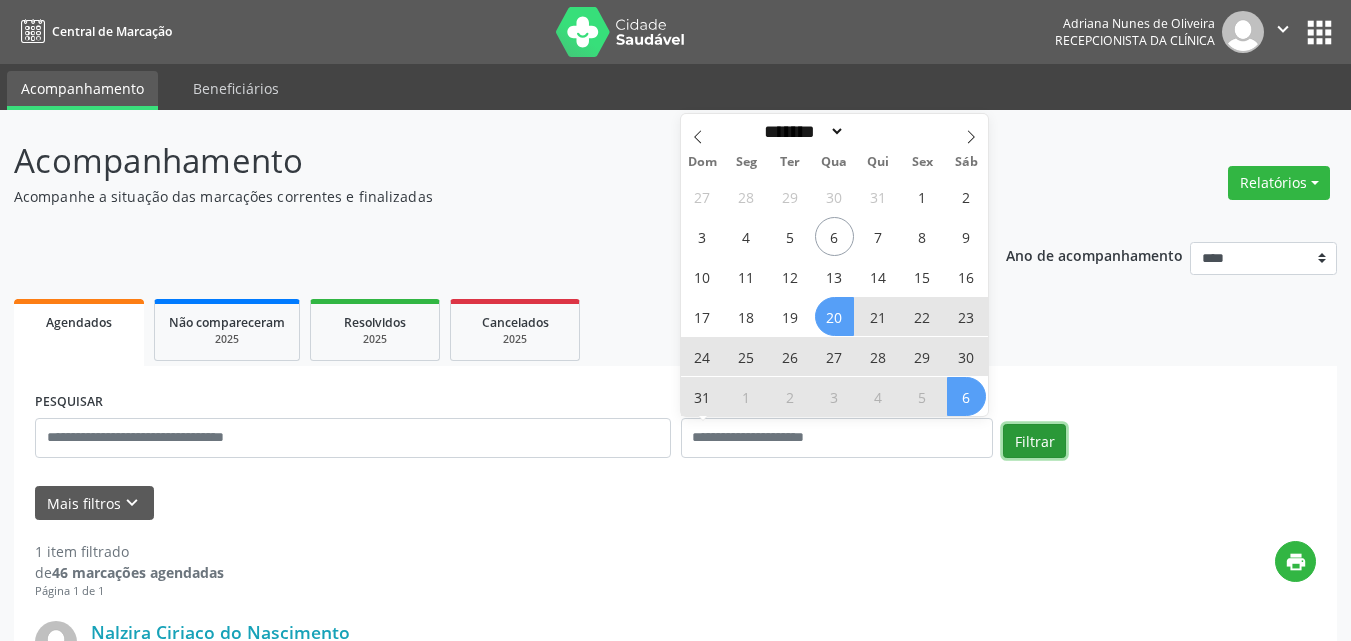 click on "Filtrar" at bounding box center [1034, 441] 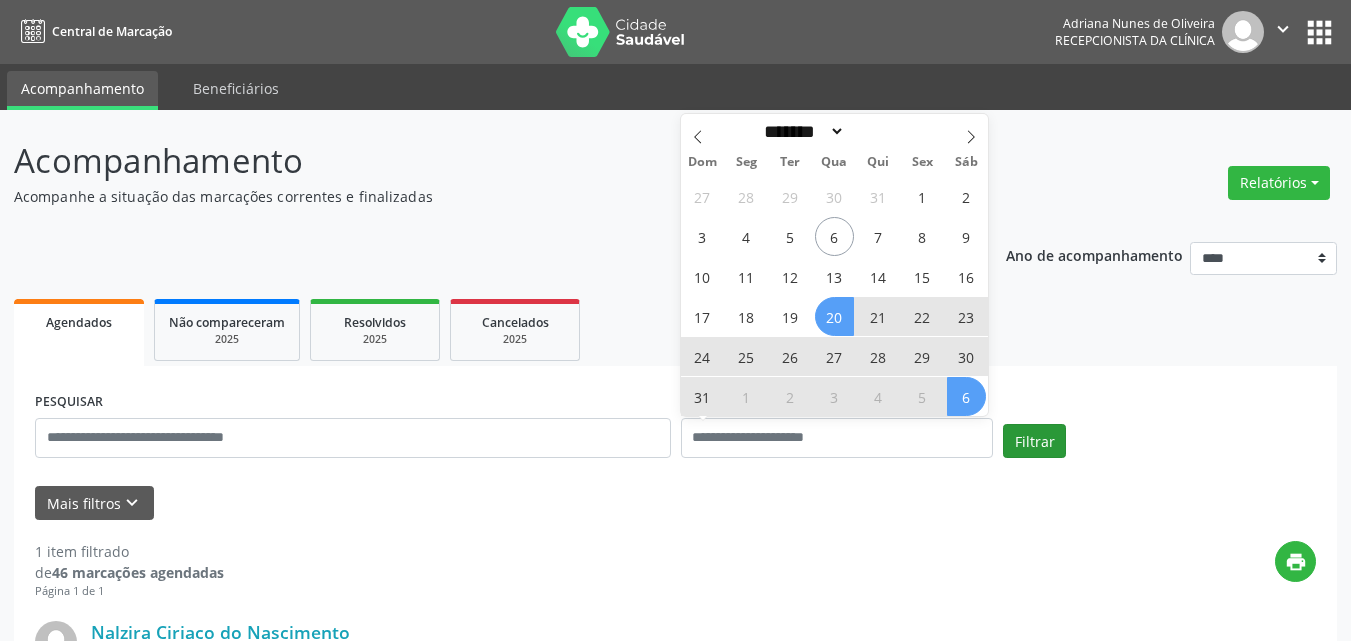 select on "*" 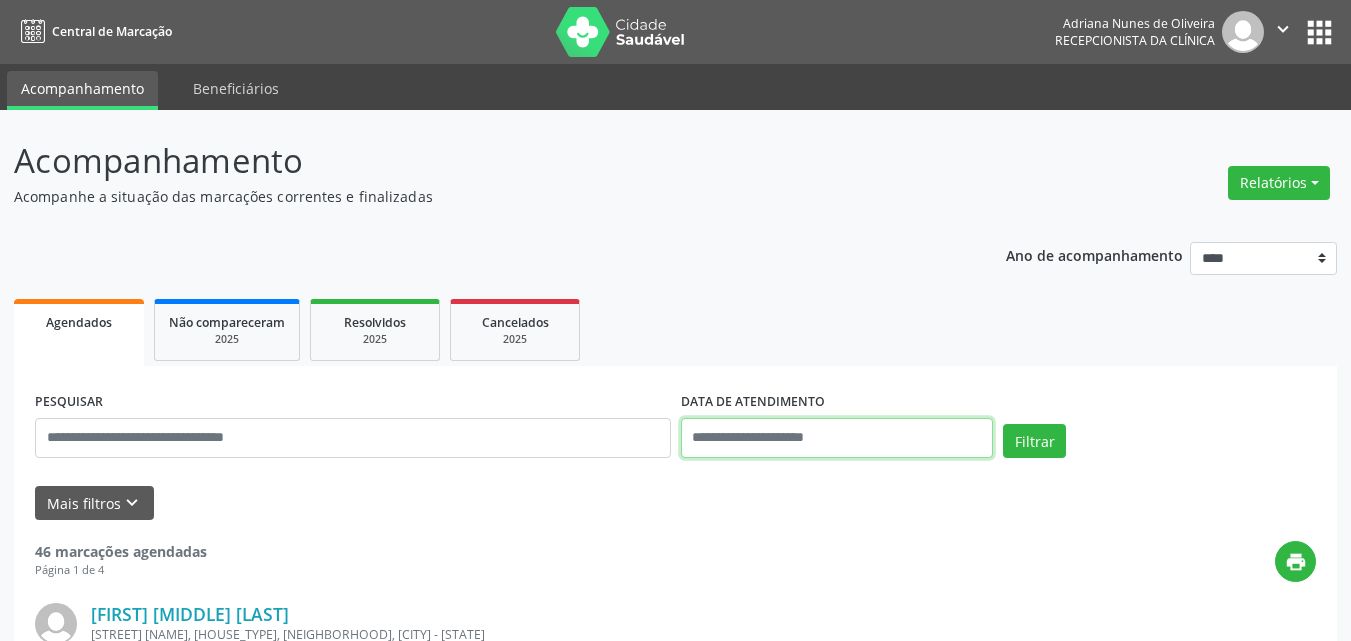 click at bounding box center (837, 438) 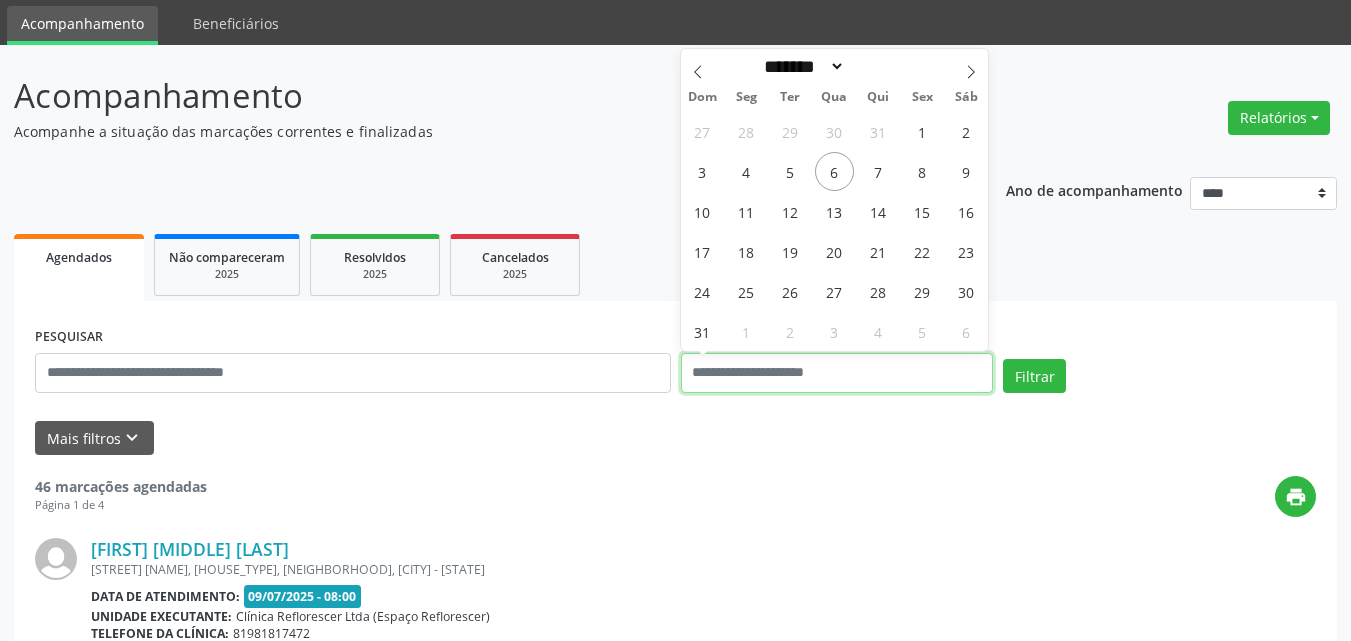 scroll, scrollTop: 100, scrollLeft: 0, axis: vertical 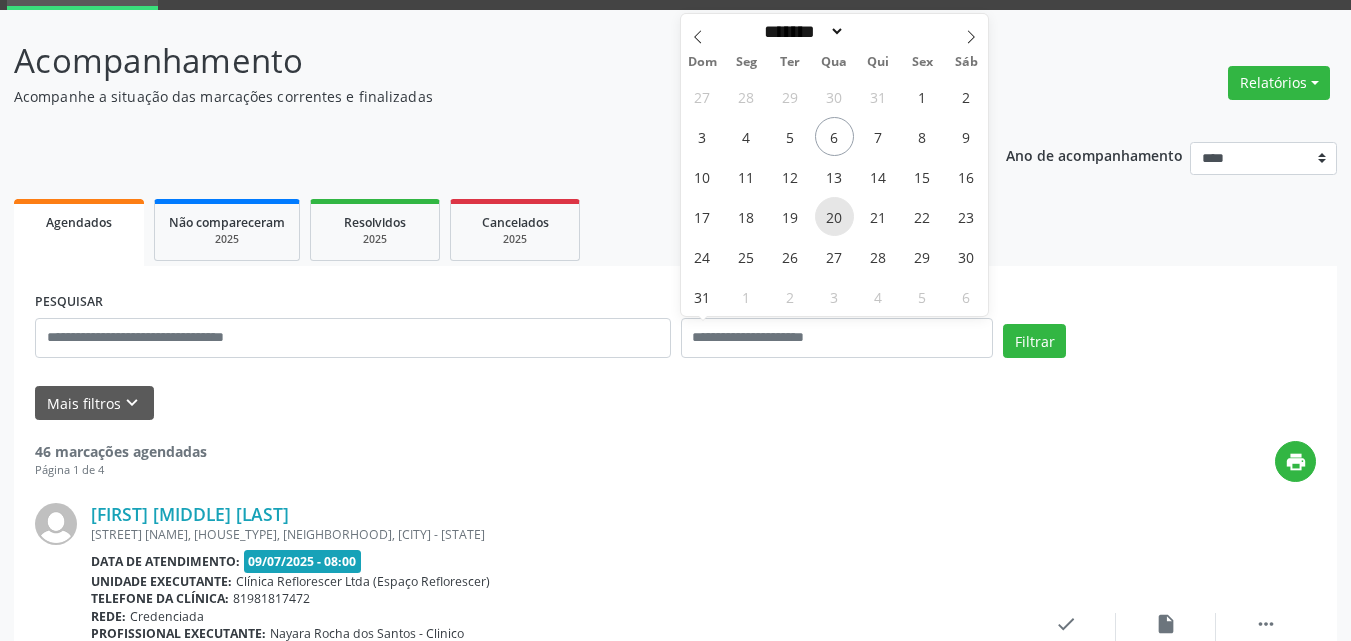 click on "20" at bounding box center (834, 216) 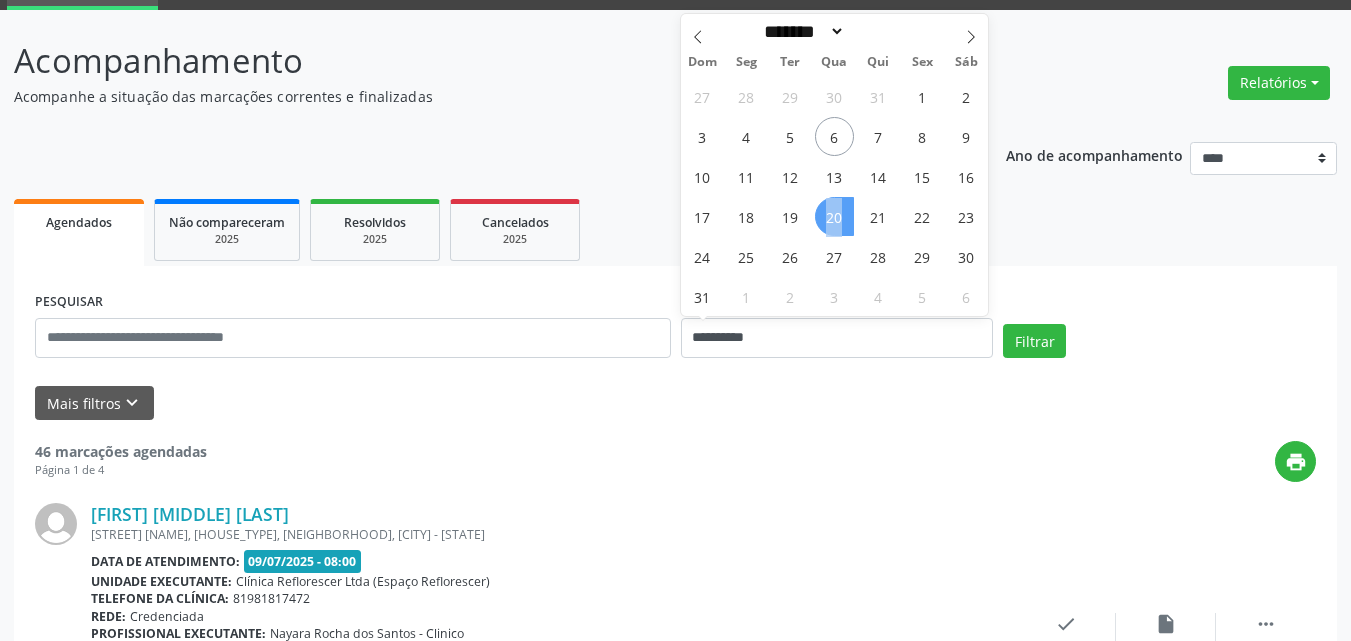 click on "20" at bounding box center (834, 216) 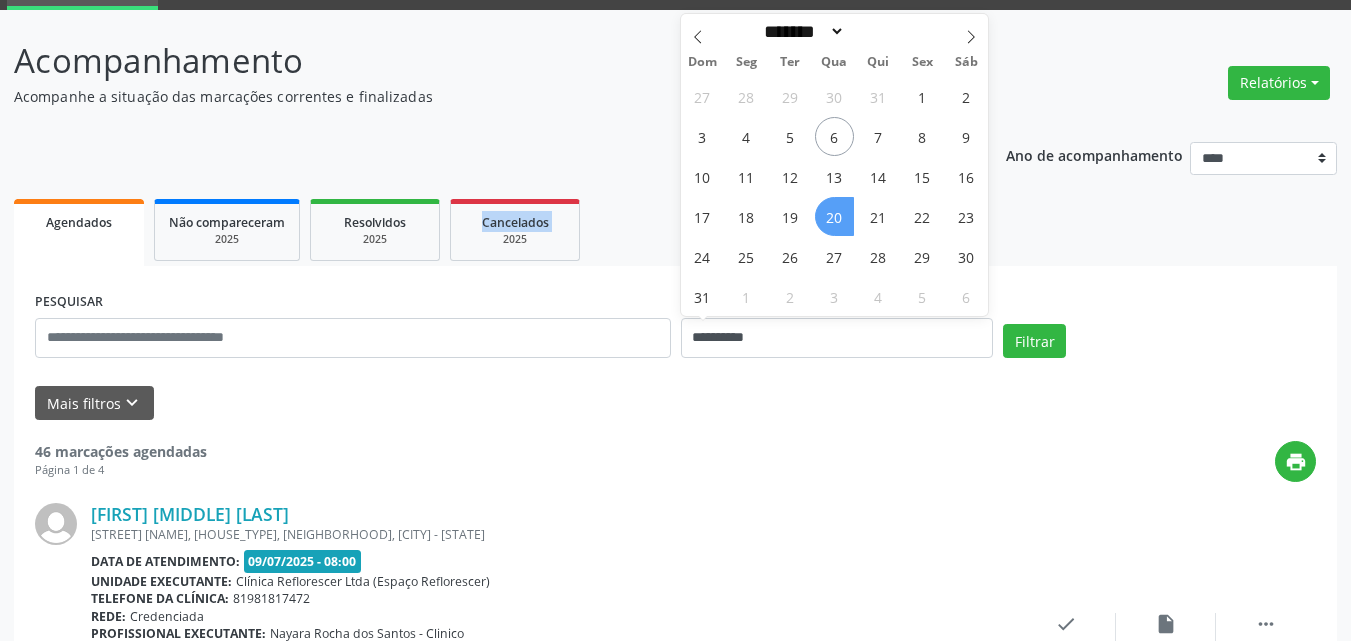 click on "Agendados   Não compareceram
2025
Resolvidos
2025
Cancelados
2025" at bounding box center [675, 230] 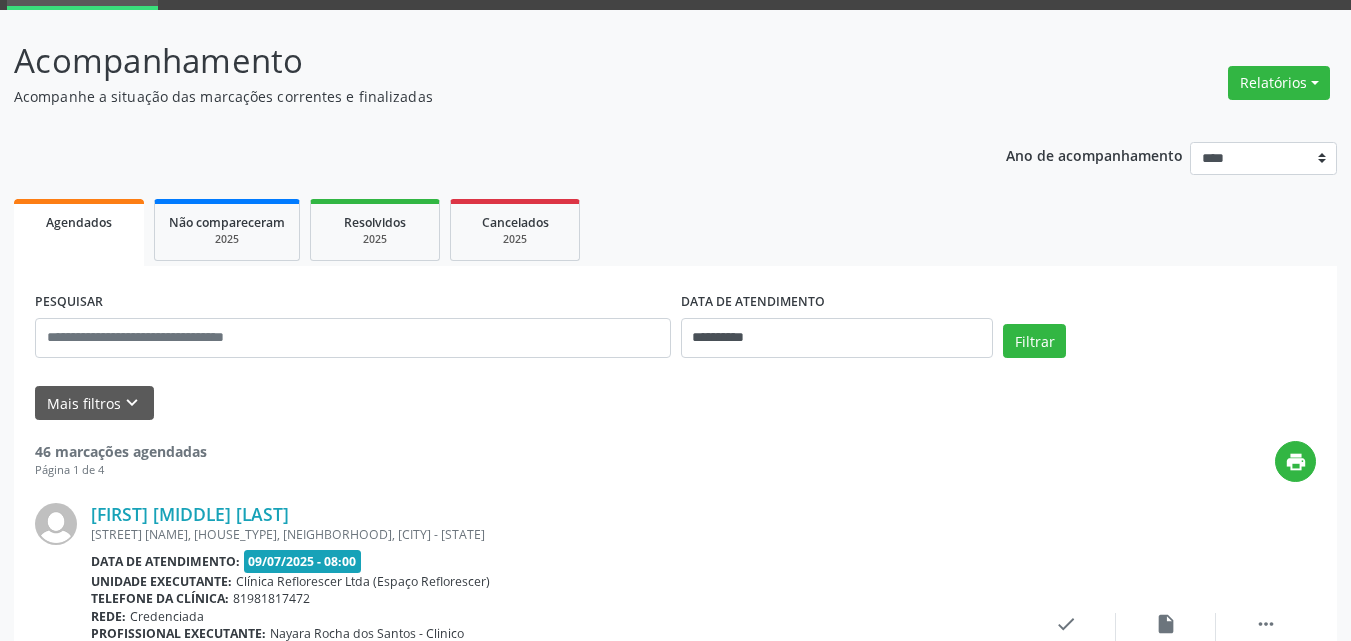 click on "Mais filtros
keyboard_arrow_down" at bounding box center (675, 403) 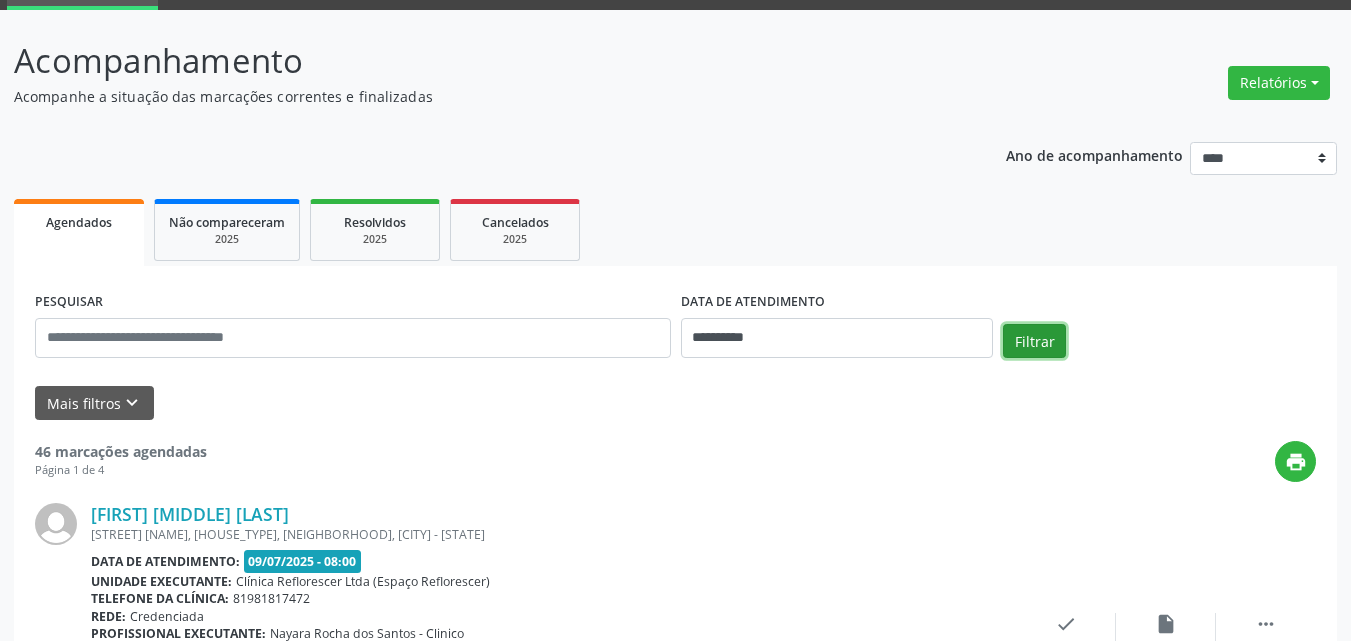 click on "Filtrar" at bounding box center [1034, 341] 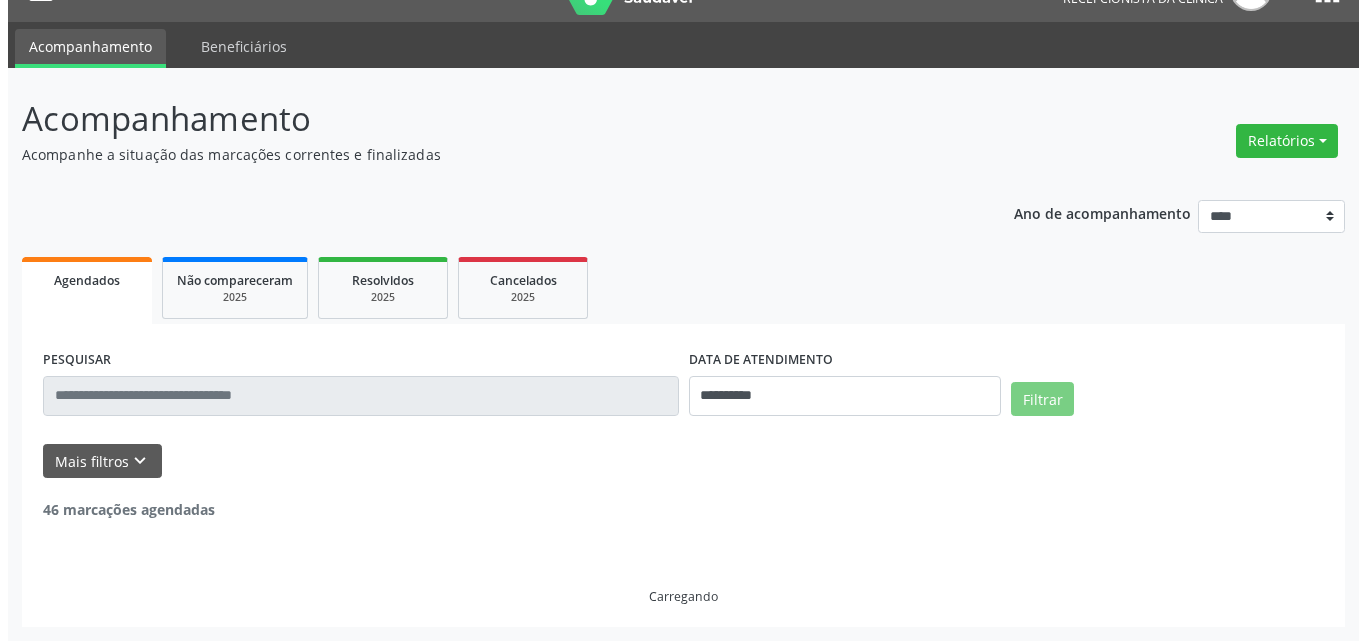 scroll, scrollTop: 0, scrollLeft: 0, axis: both 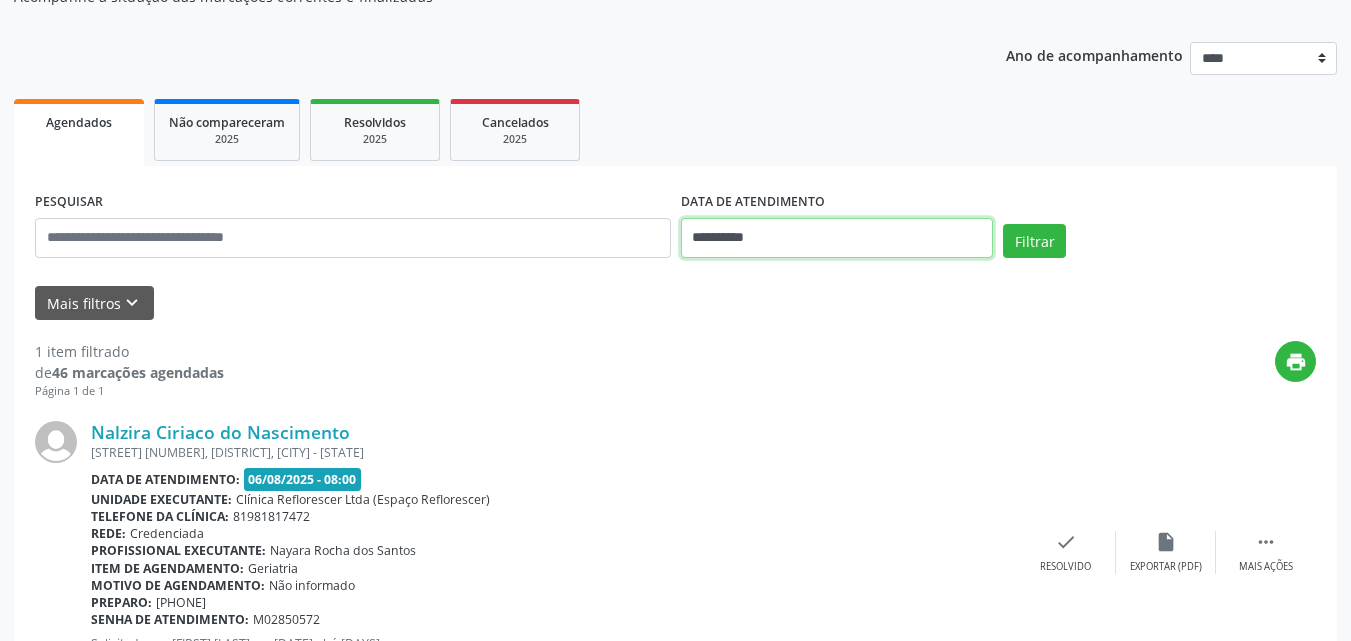 click on "**********" at bounding box center (837, 238) 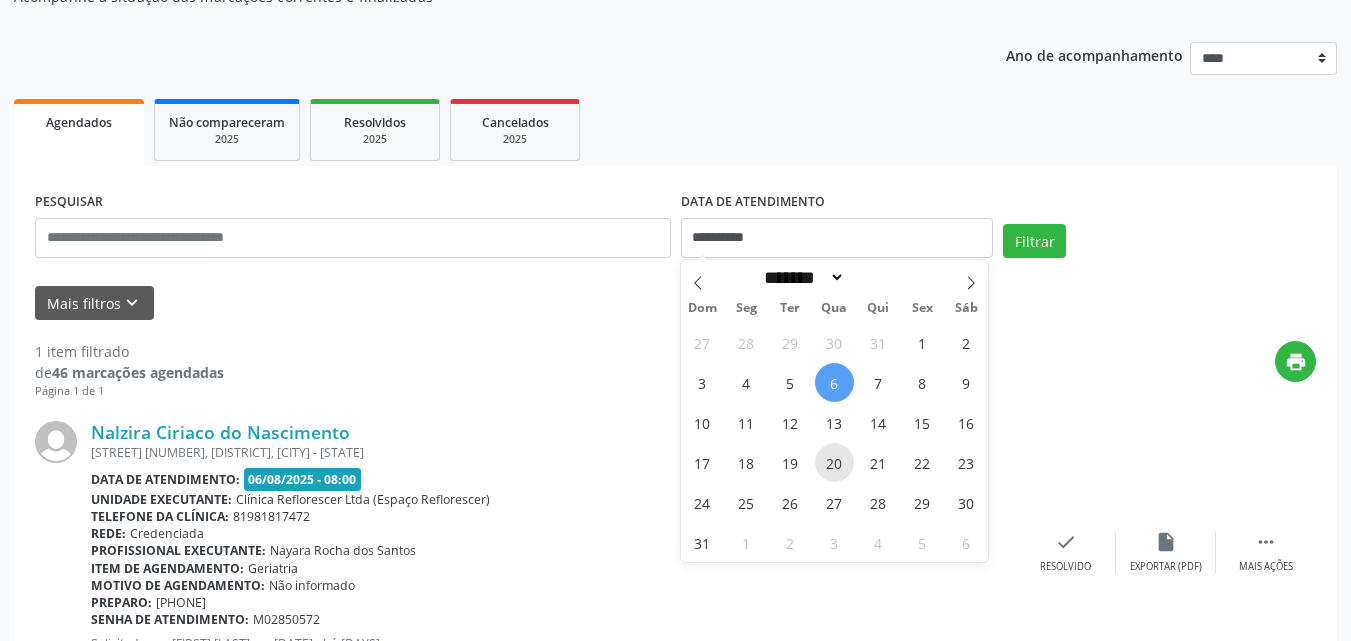 click on "20" at bounding box center [834, 462] 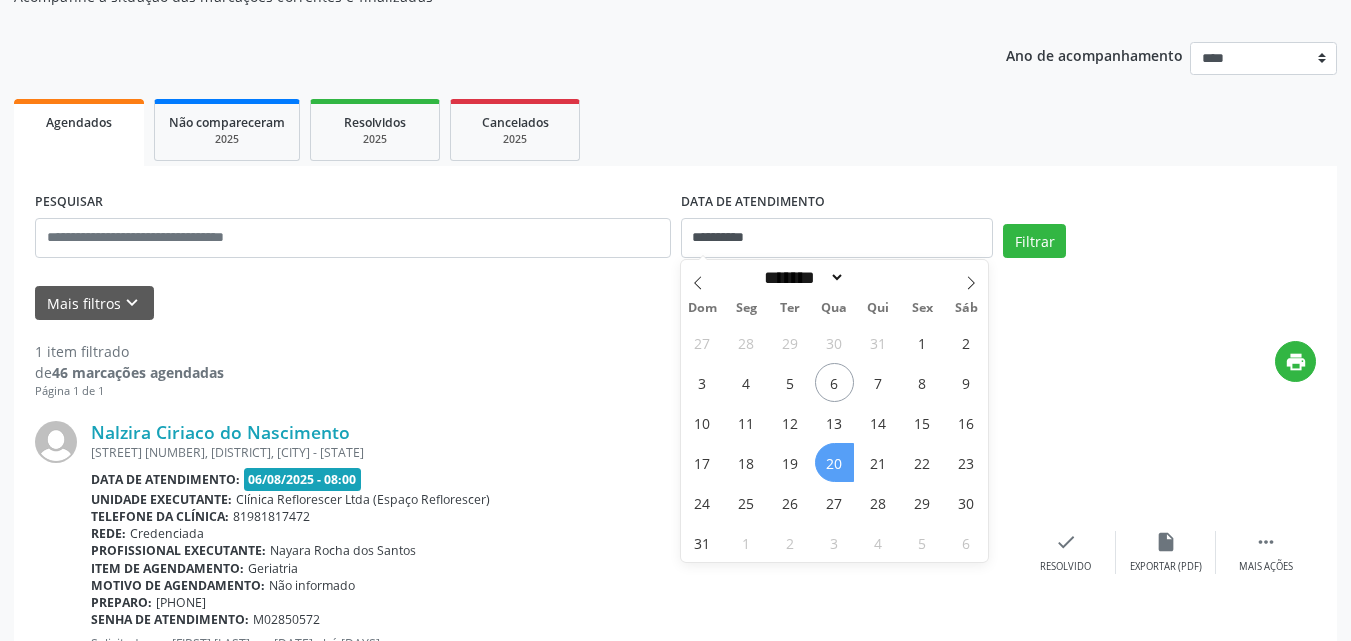 click on "20" at bounding box center [834, 462] 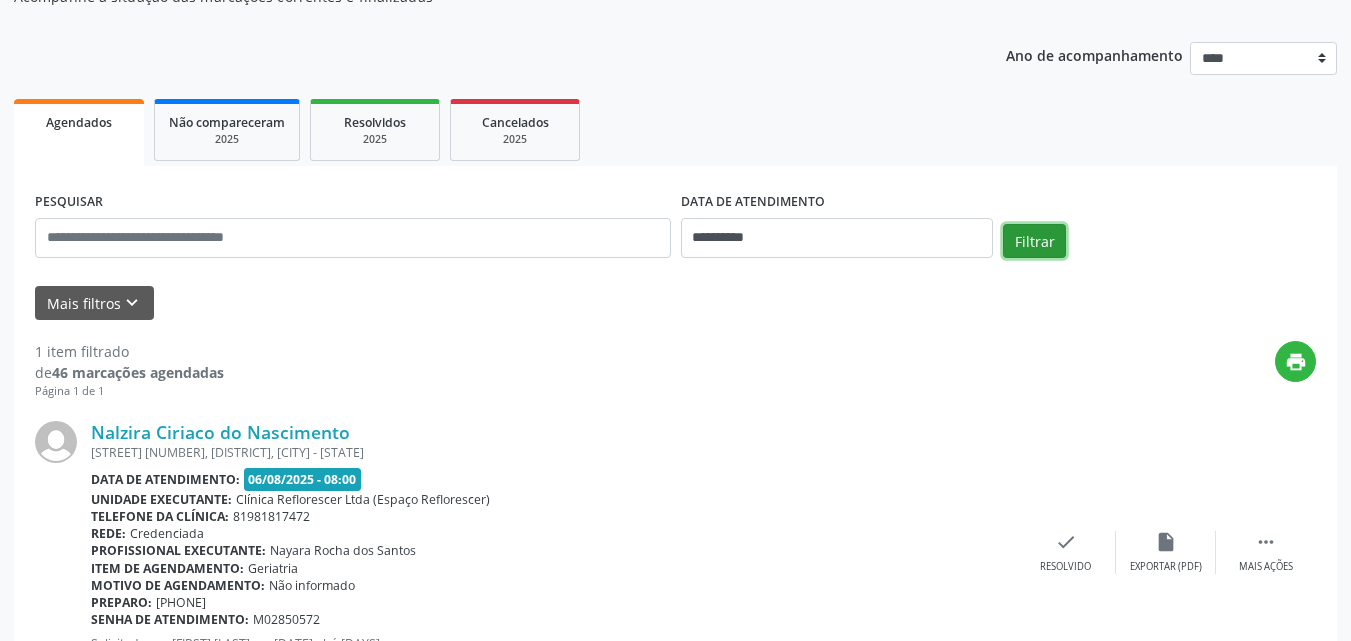 click on "Filtrar" at bounding box center (1034, 241) 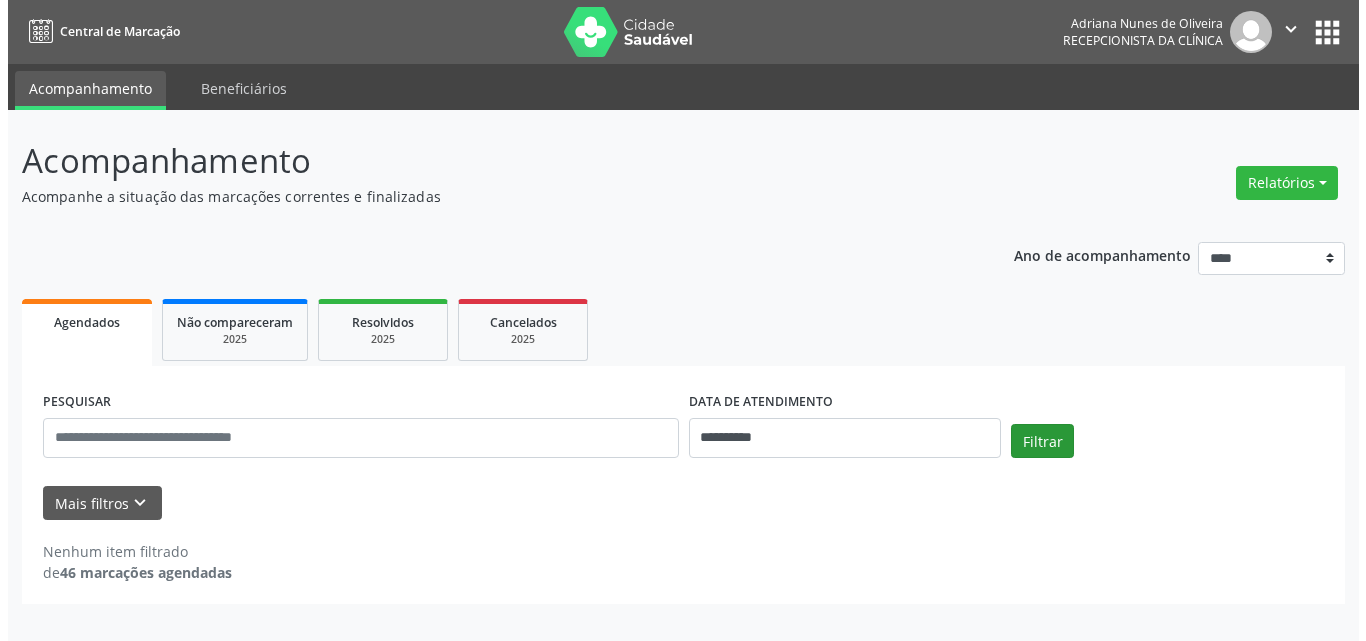 scroll, scrollTop: 0, scrollLeft: 0, axis: both 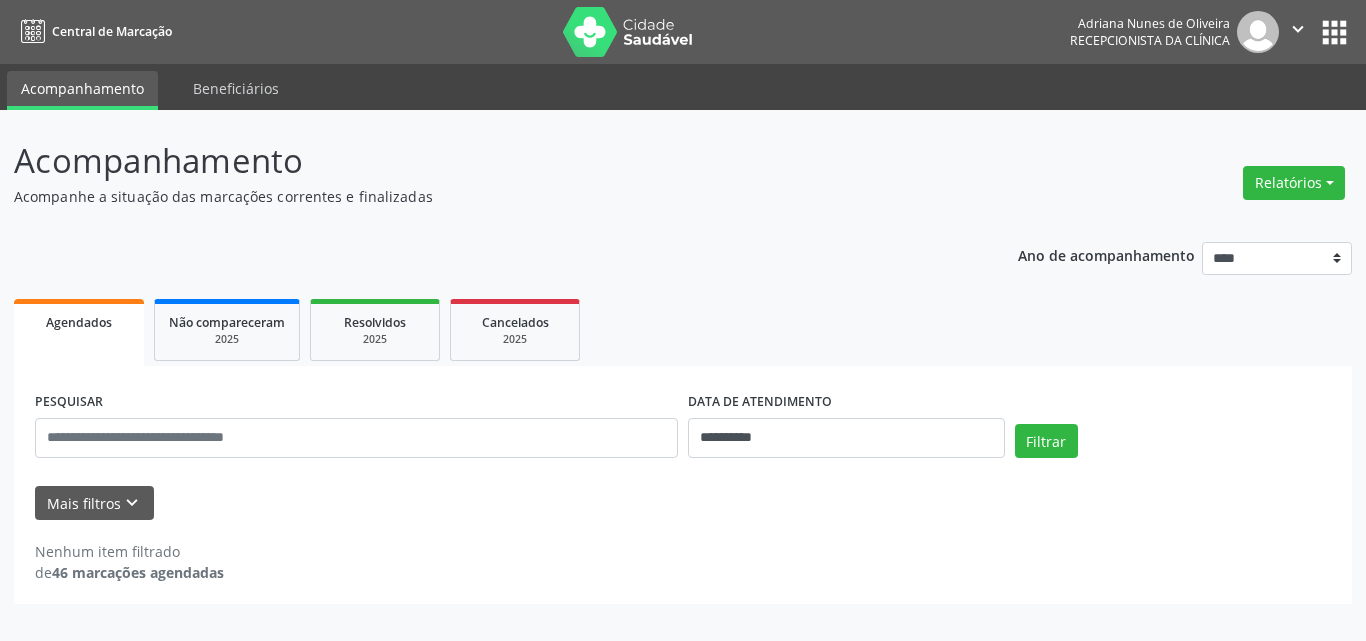 click on "**********" at bounding box center (683, 416) 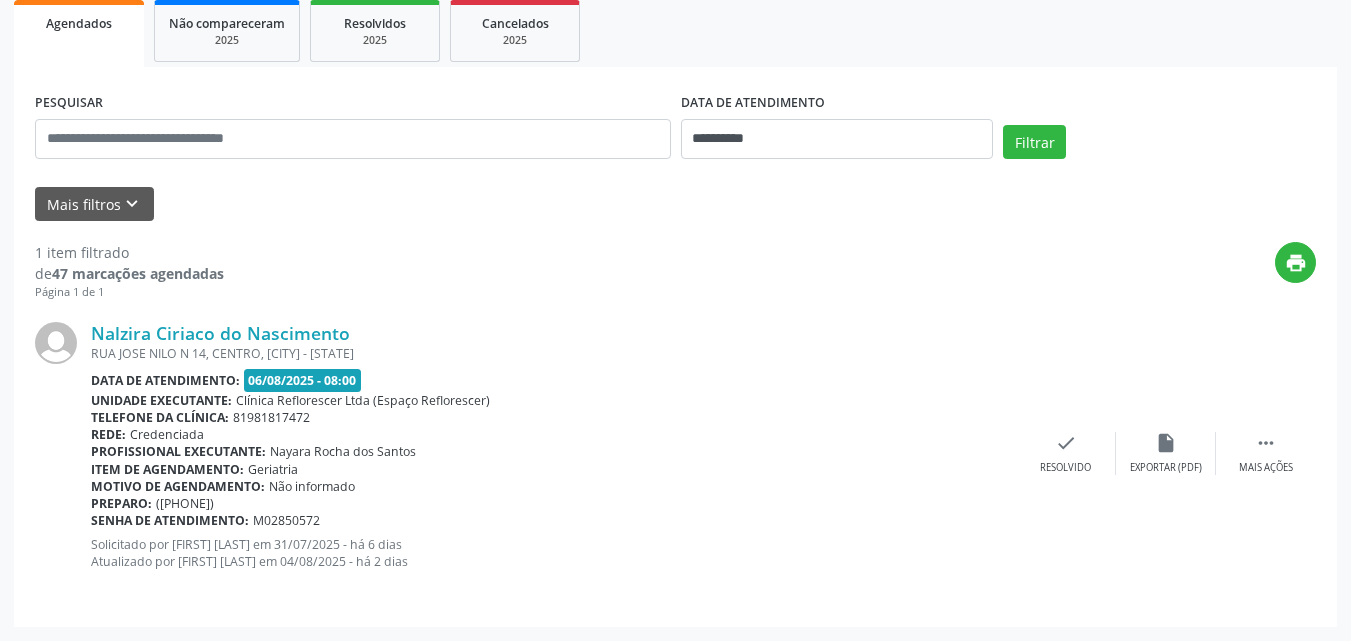 scroll, scrollTop: 0, scrollLeft: 0, axis: both 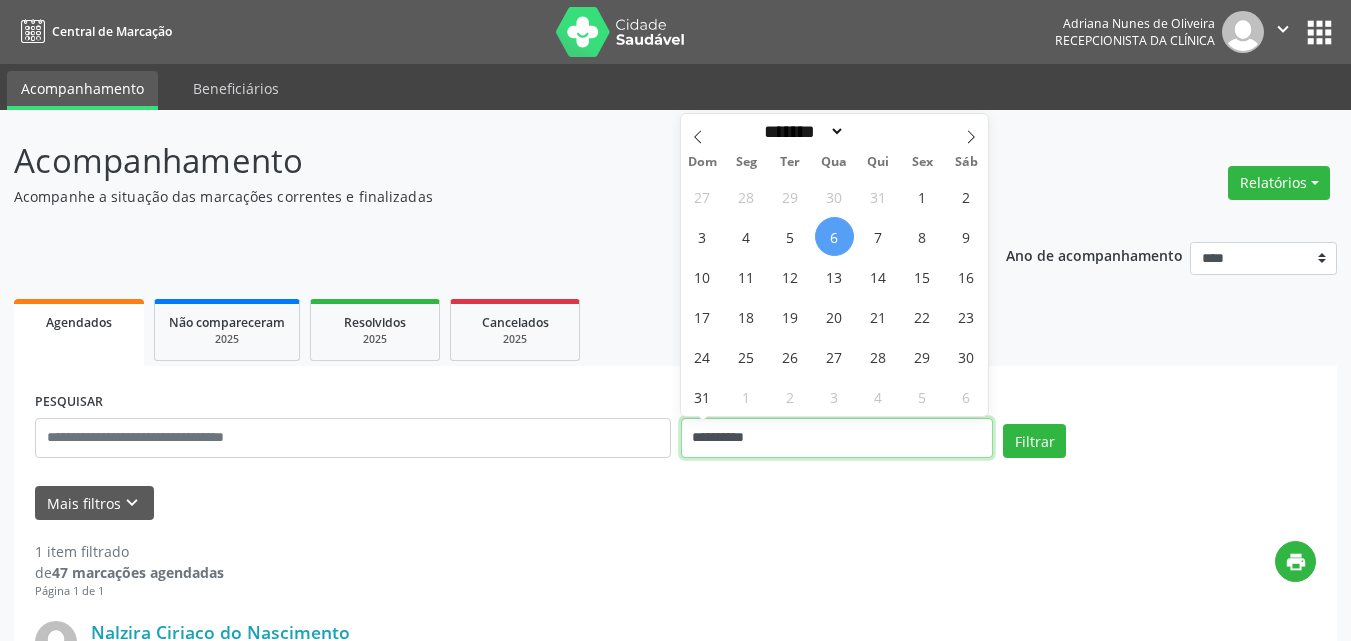 click on "**********" at bounding box center (837, 438) 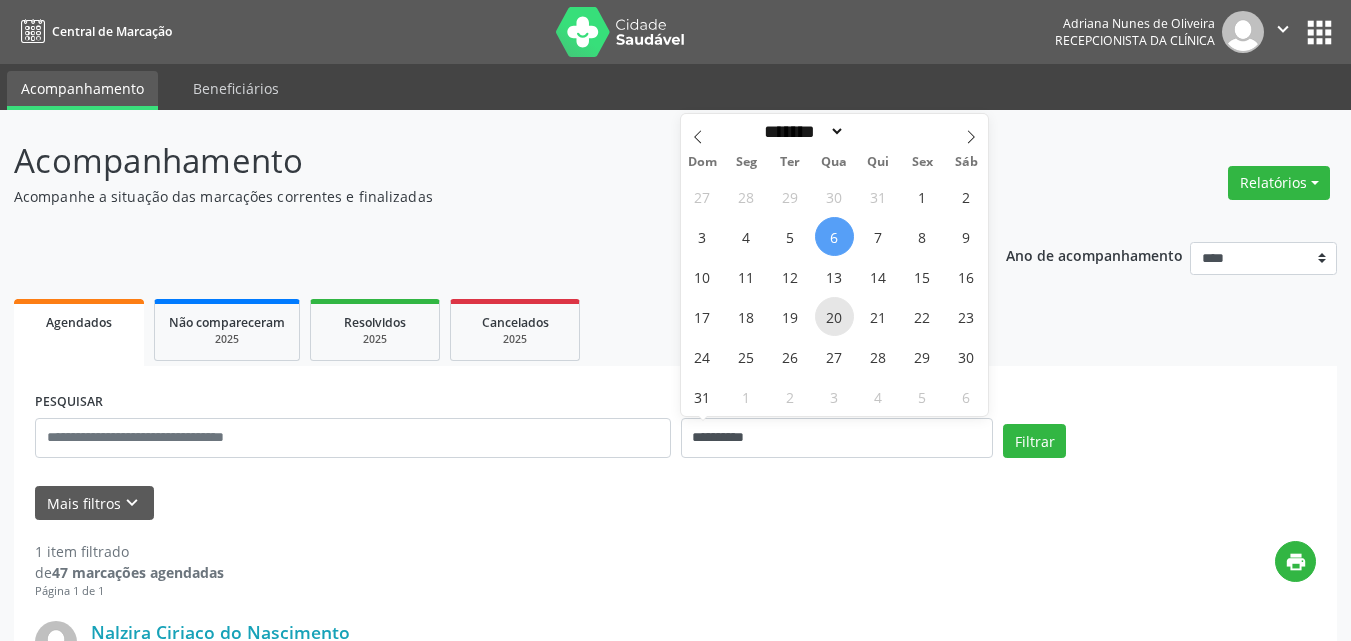 click on "20" at bounding box center (834, 316) 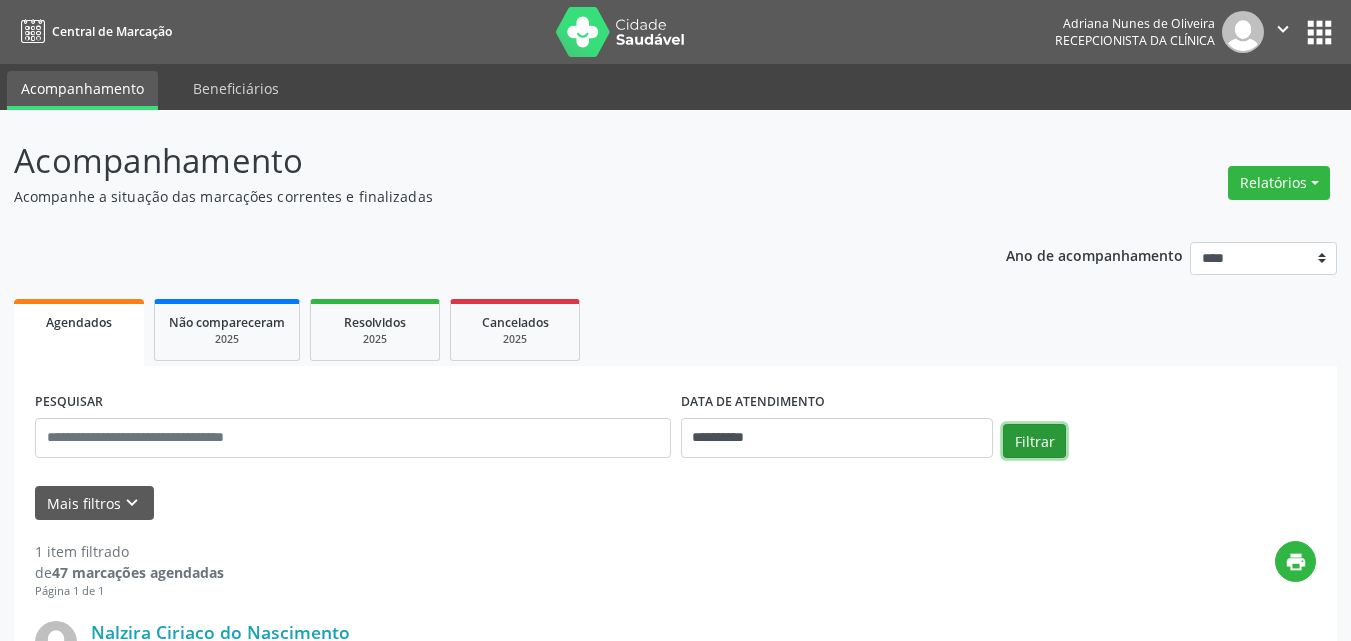 click on "Filtrar" at bounding box center (1034, 441) 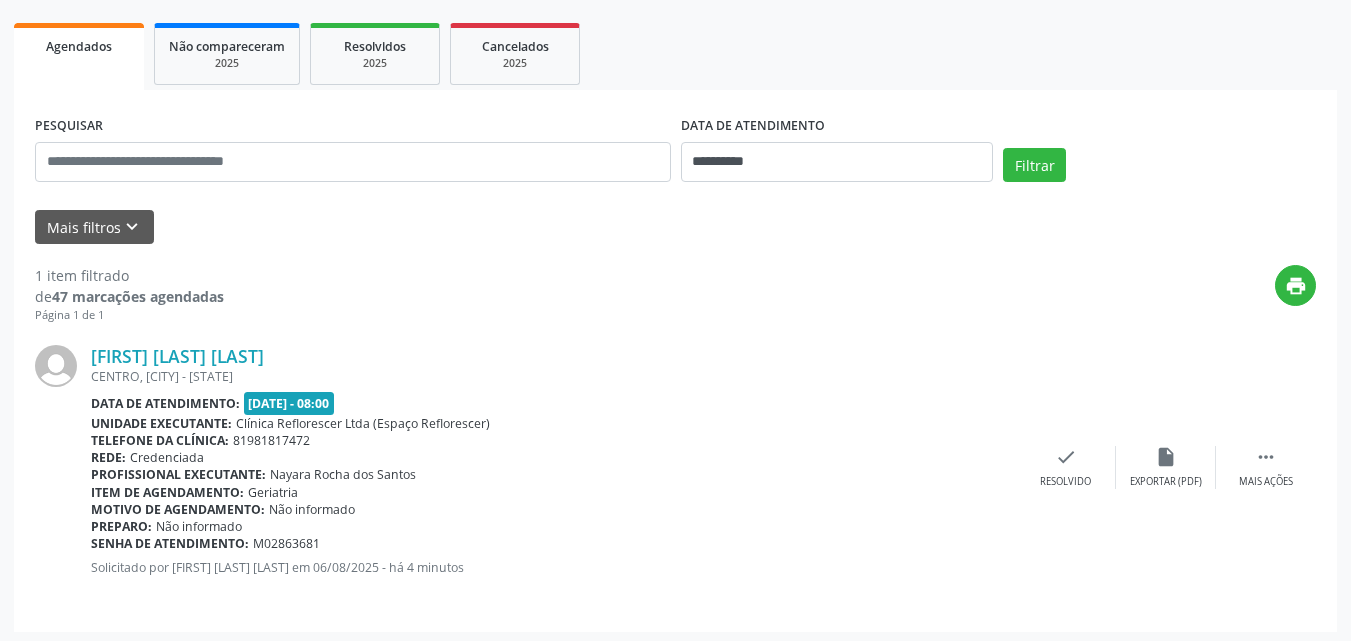 scroll, scrollTop: 281, scrollLeft: 0, axis: vertical 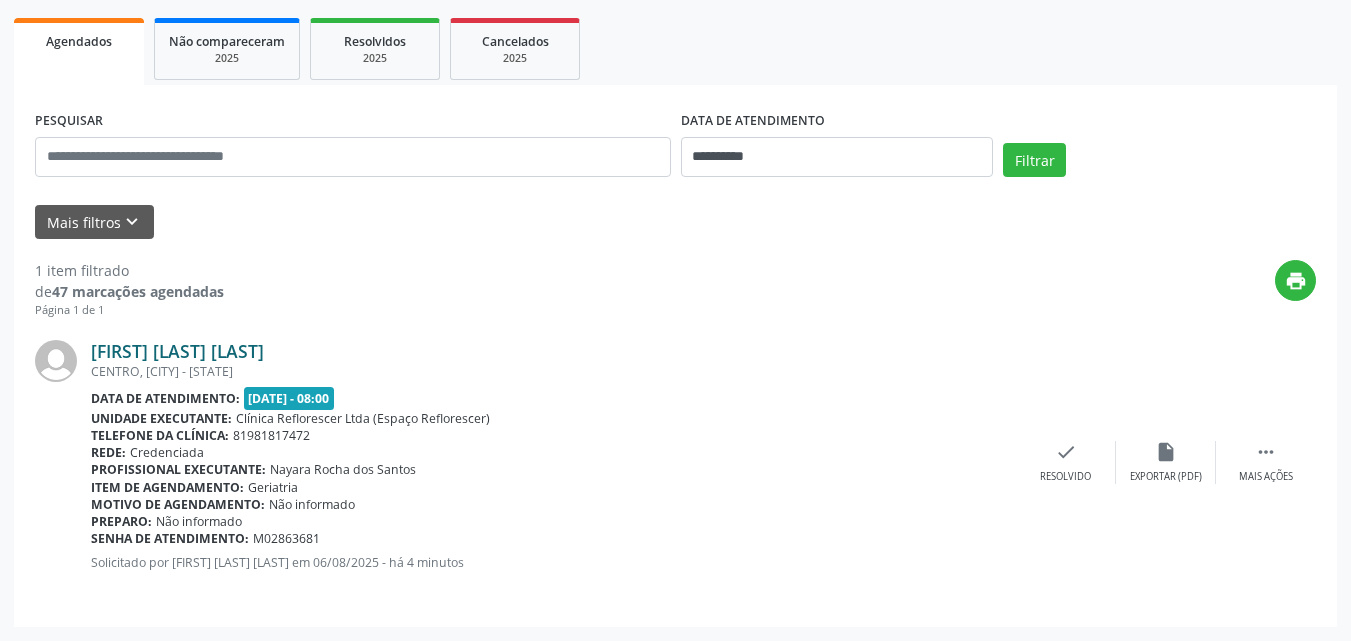 click on "Maria Paulina da Silva Custodio" at bounding box center (177, 351) 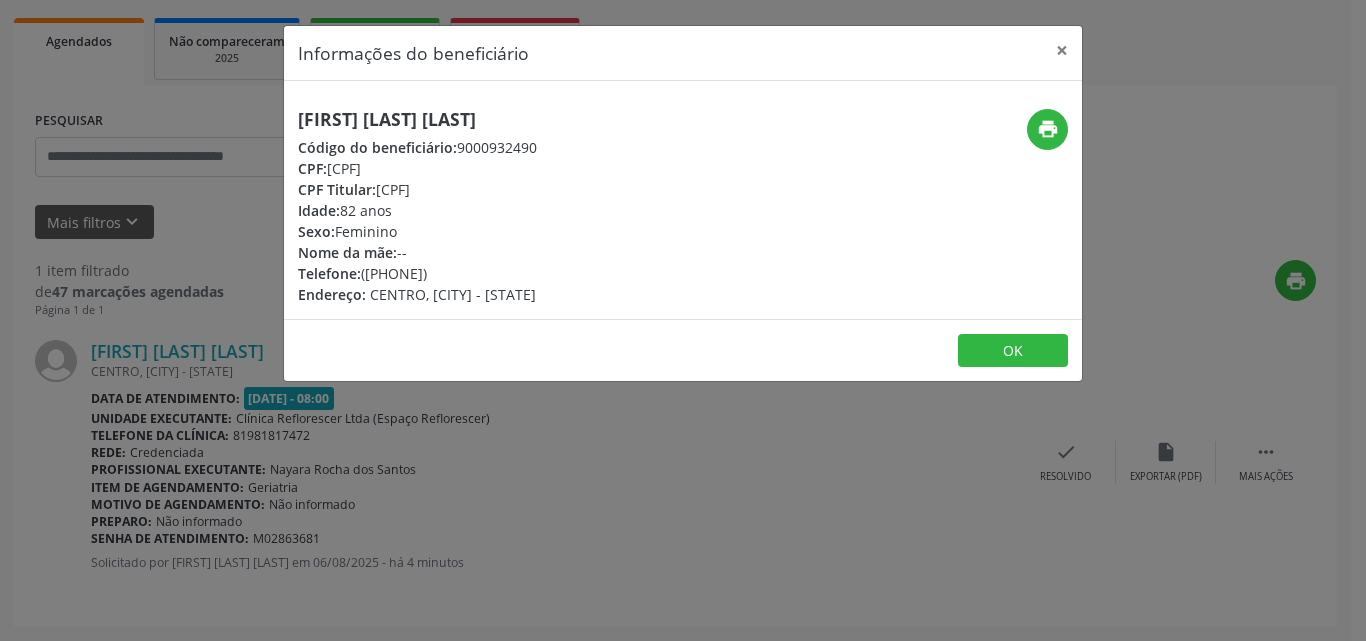drag, startPoint x: 299, startPoint y: 120, endPoint x: 658, endPoint y: 126, distance: 359.05014 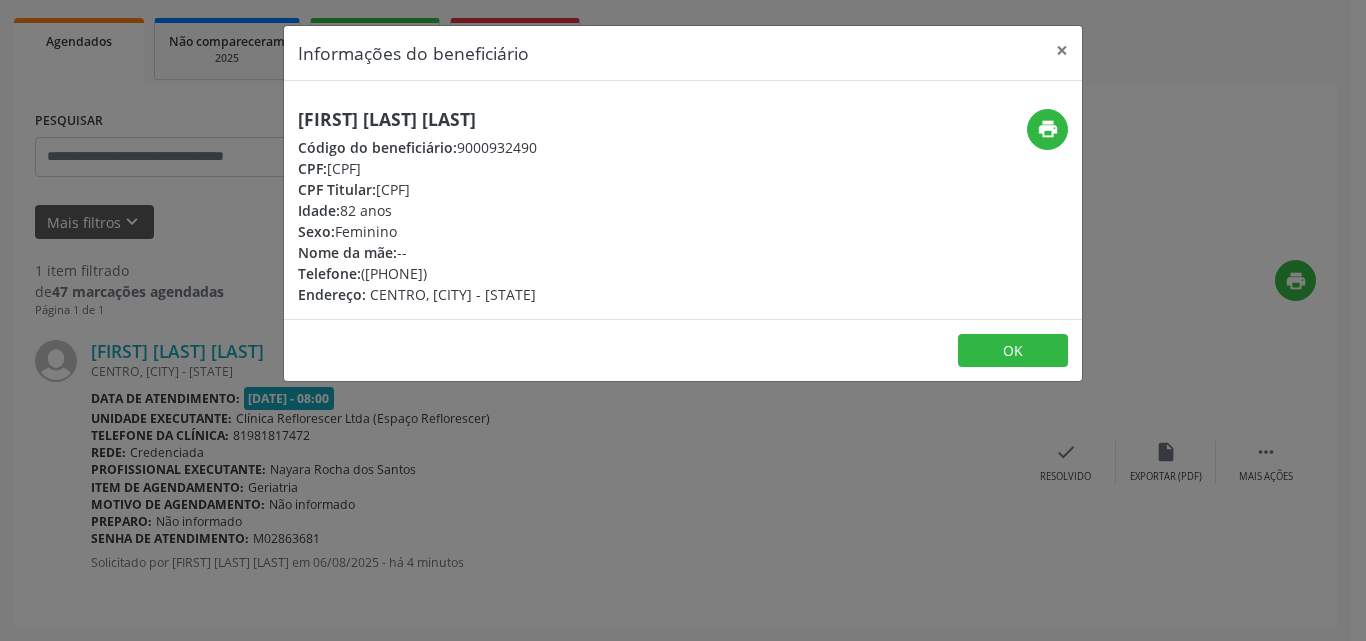 drag, startPoint x: 456, startPoint y: 146, endPoint x: 549, endPoint y: 151, distance: 93.13431 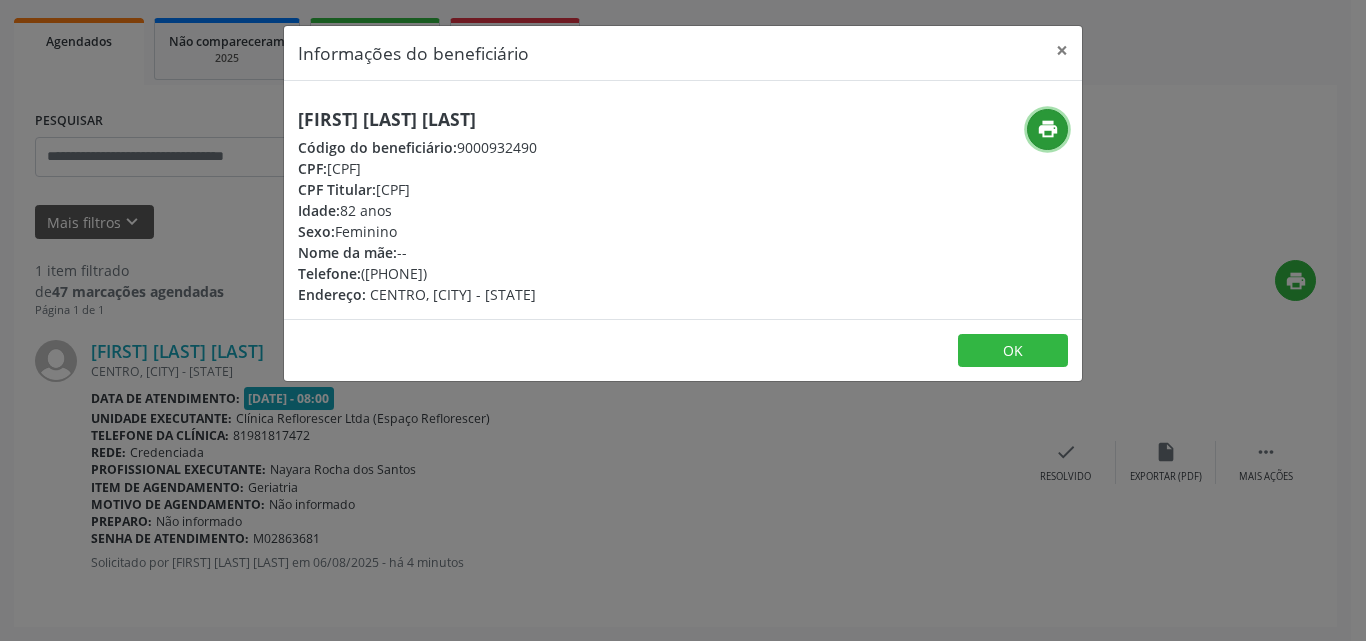 click on "print" at bounding box center (1048, 129) 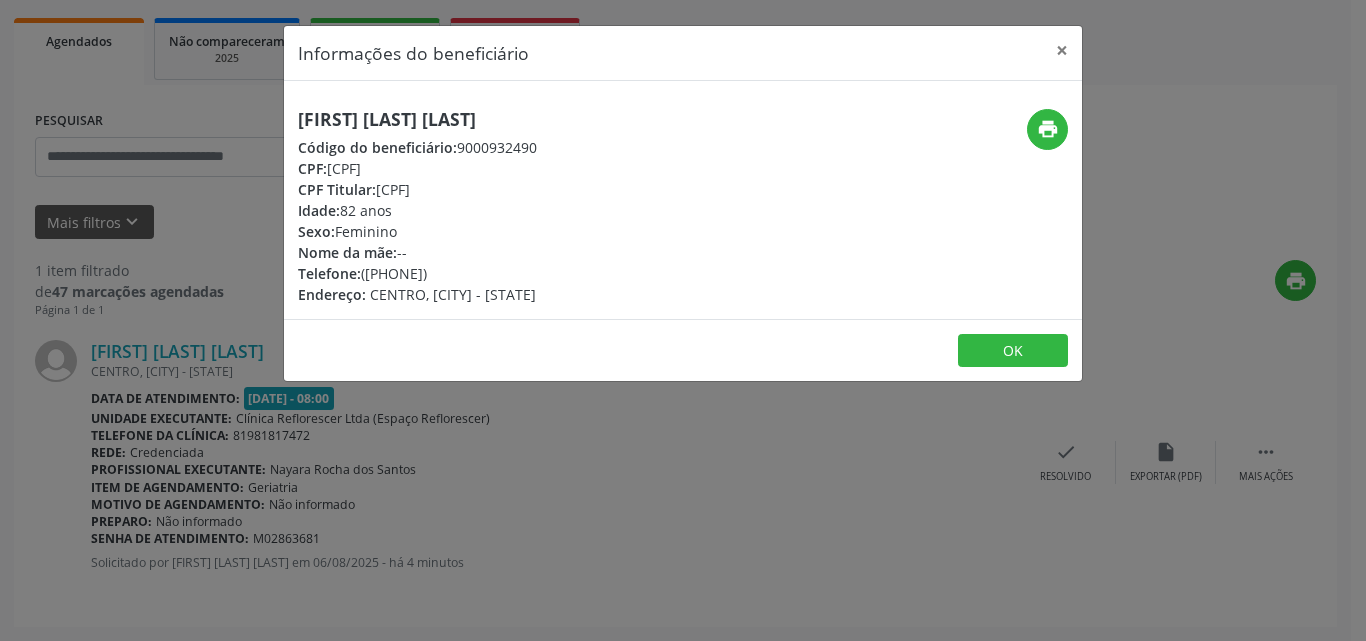 drag, startPoint x: 362, startPoint y: 269, endPoint x: 502, endPoint y: 269, distance: 140 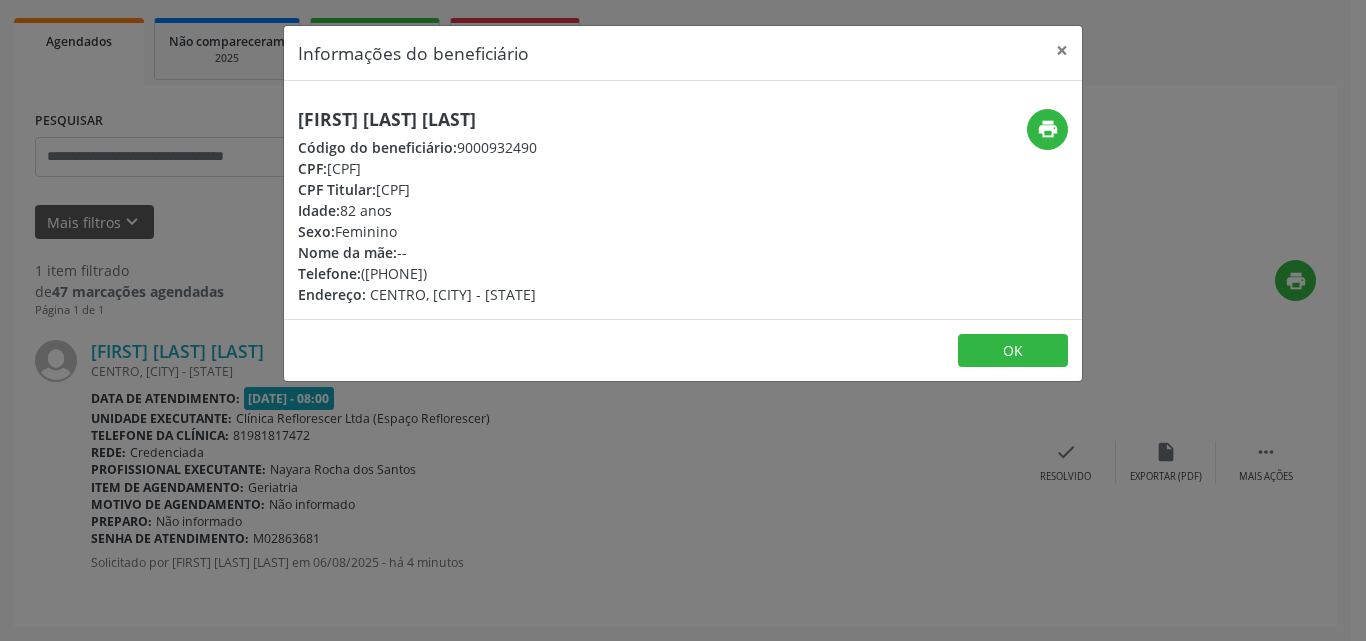 drag, startPoint x: 298, startPoint y: 113, endPoint x: 677, endPoint y: 115, distance: 379.00528 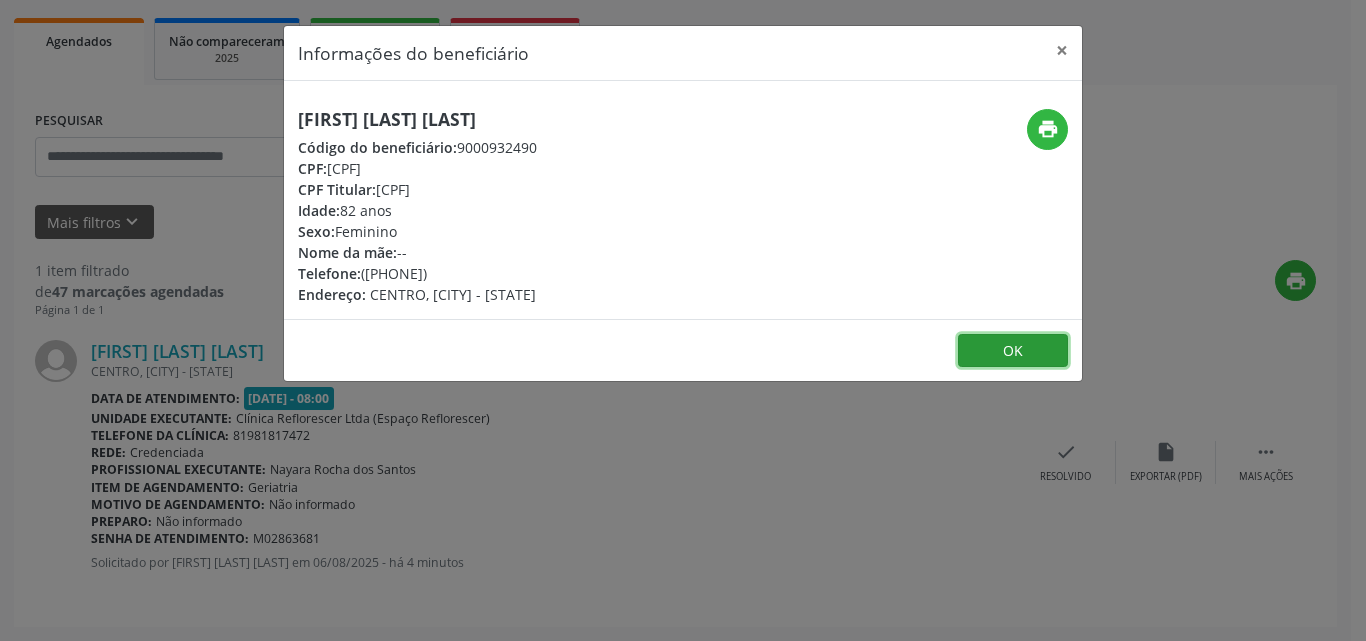 click on "OK" at bounding box center (1013, 351) 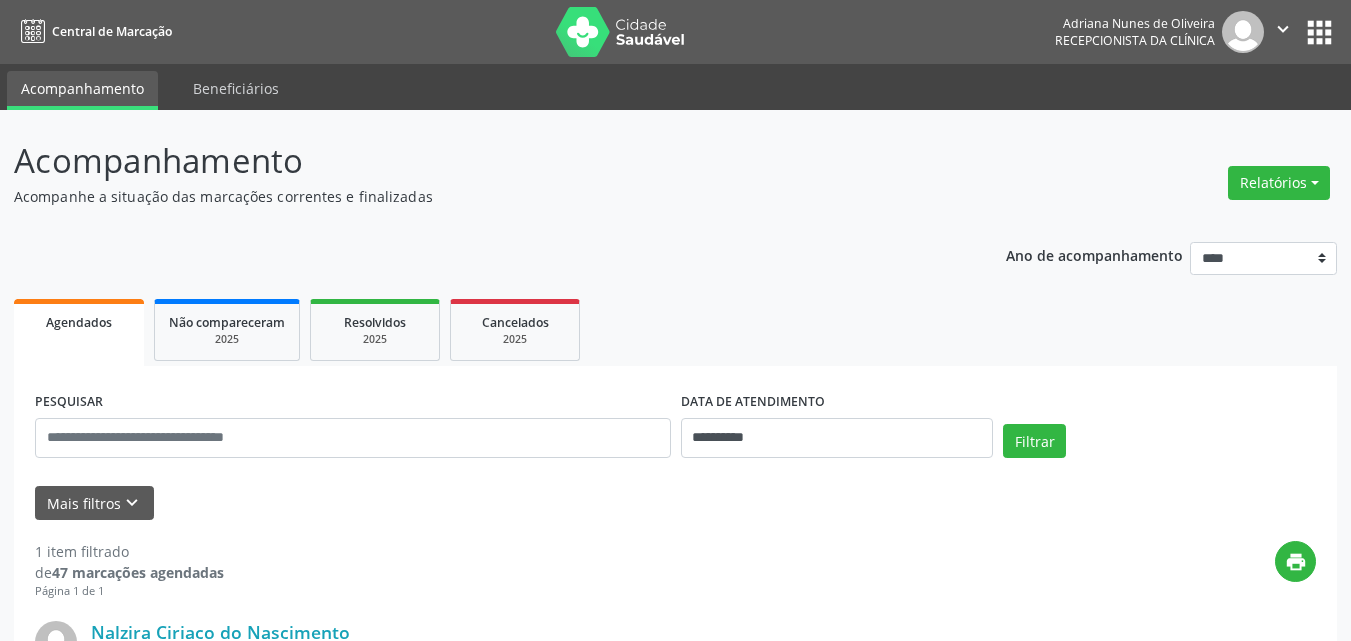 scroll, scrollTop: 0, scrollLeft: 0, axis: both 